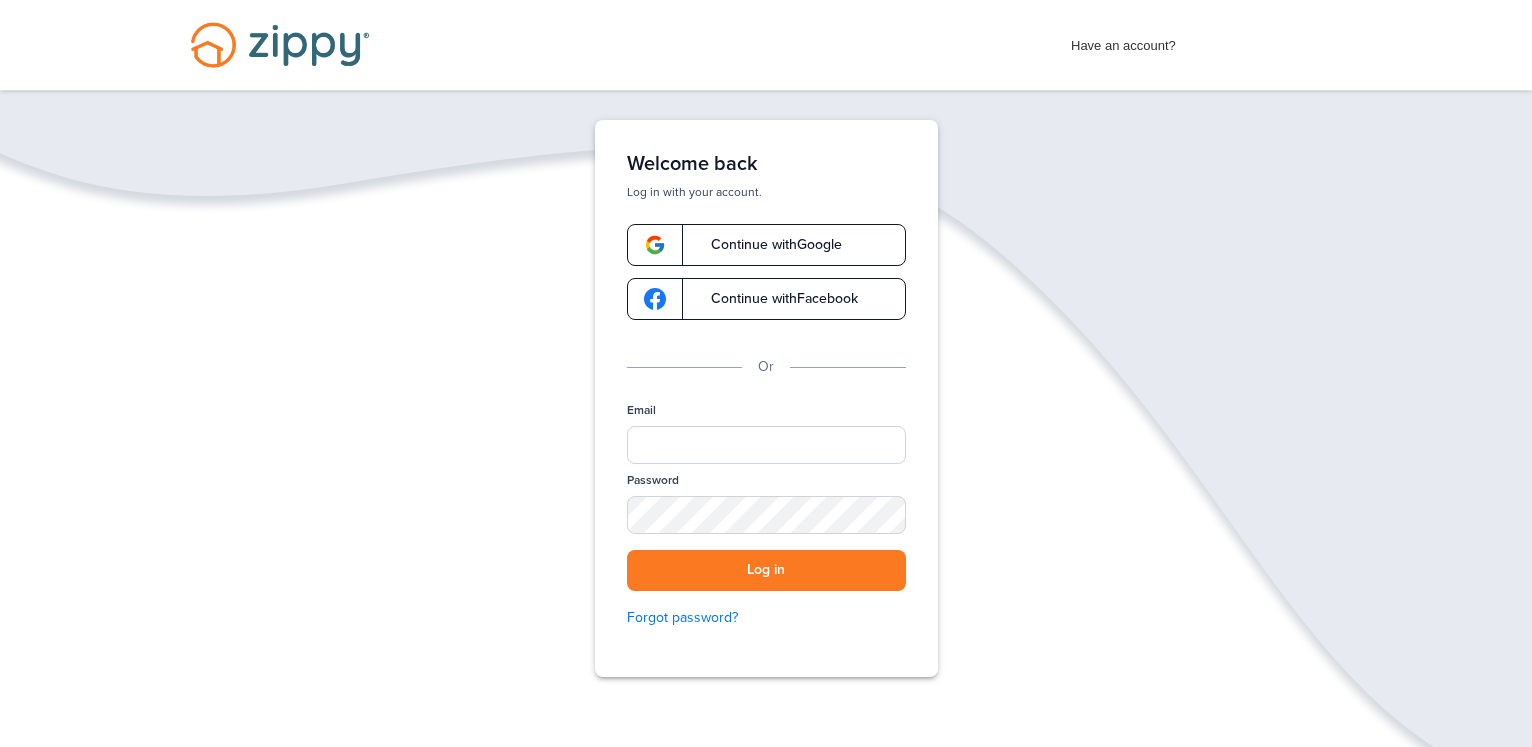 scroll, scrollTop: 0, scrollLeft: 0, axis: both 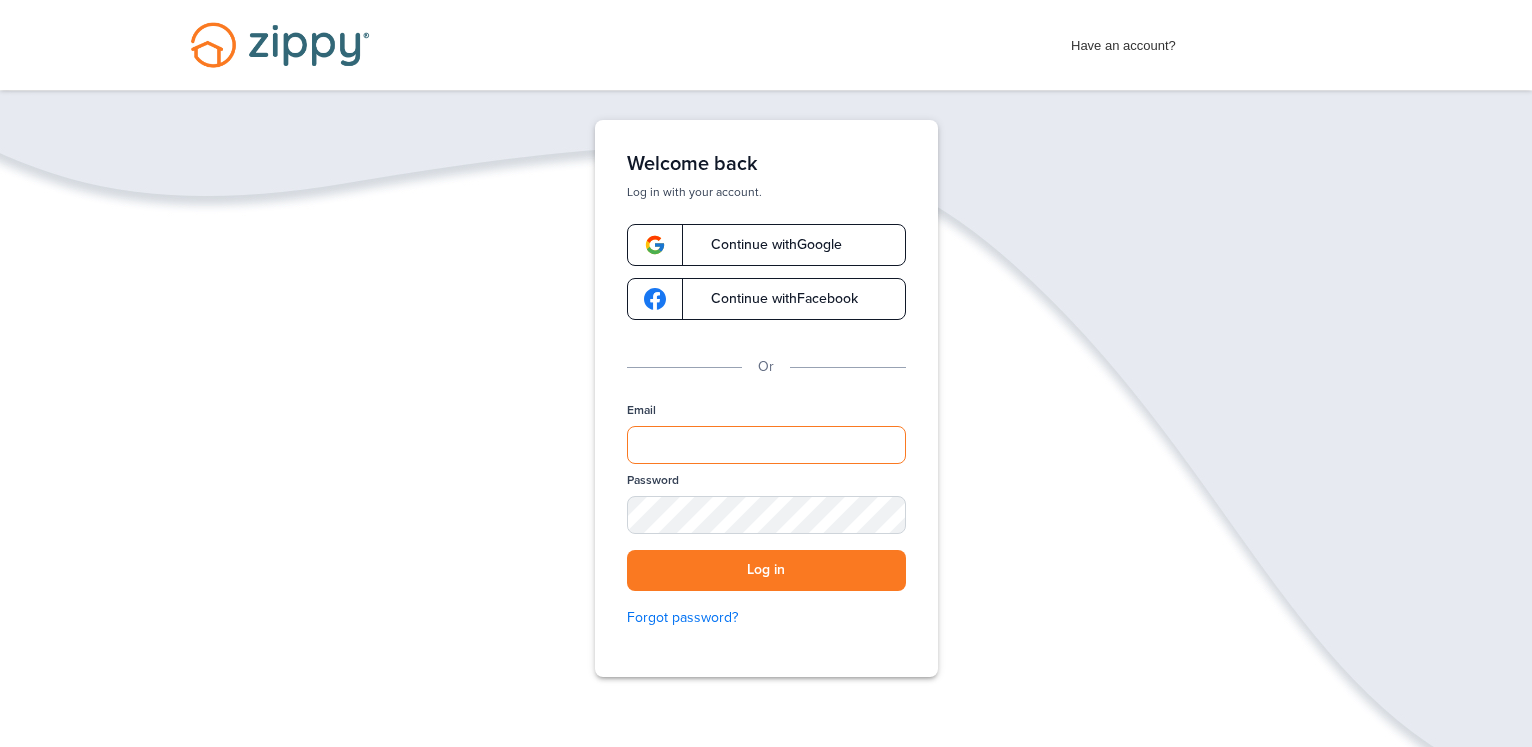 click on "Email" at bounding box center [766, 445] 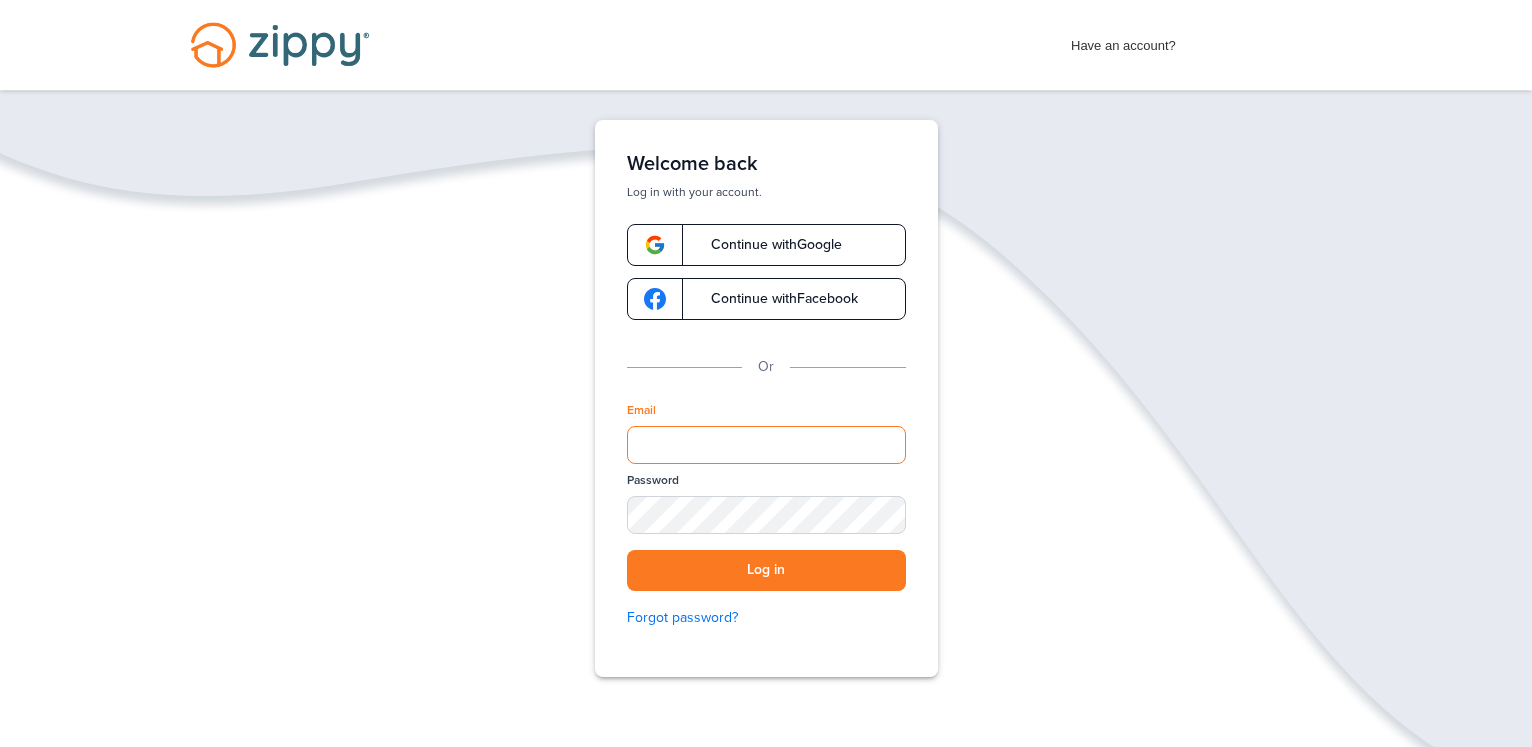 click on "Email" at bounding box center [766, 445] 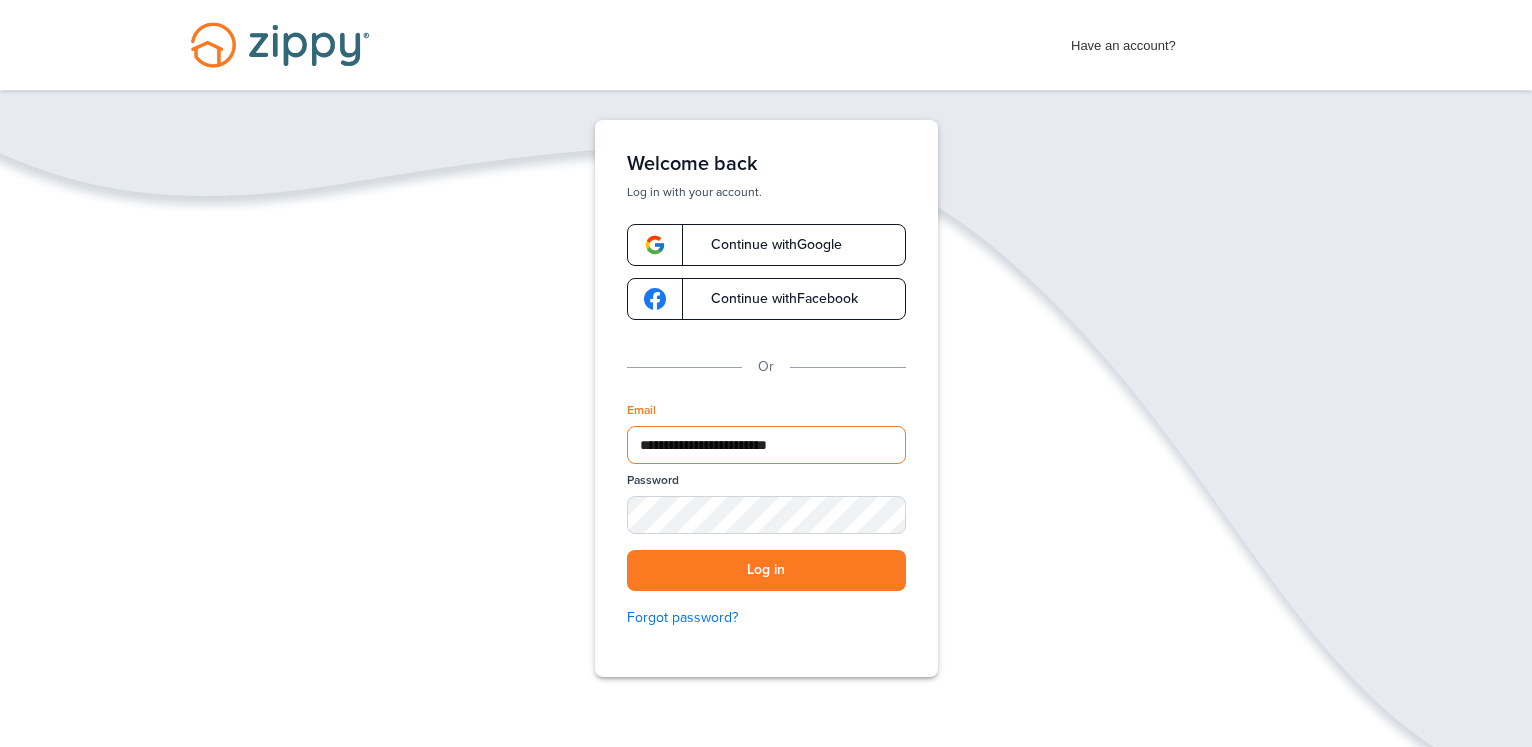 type on "**********" 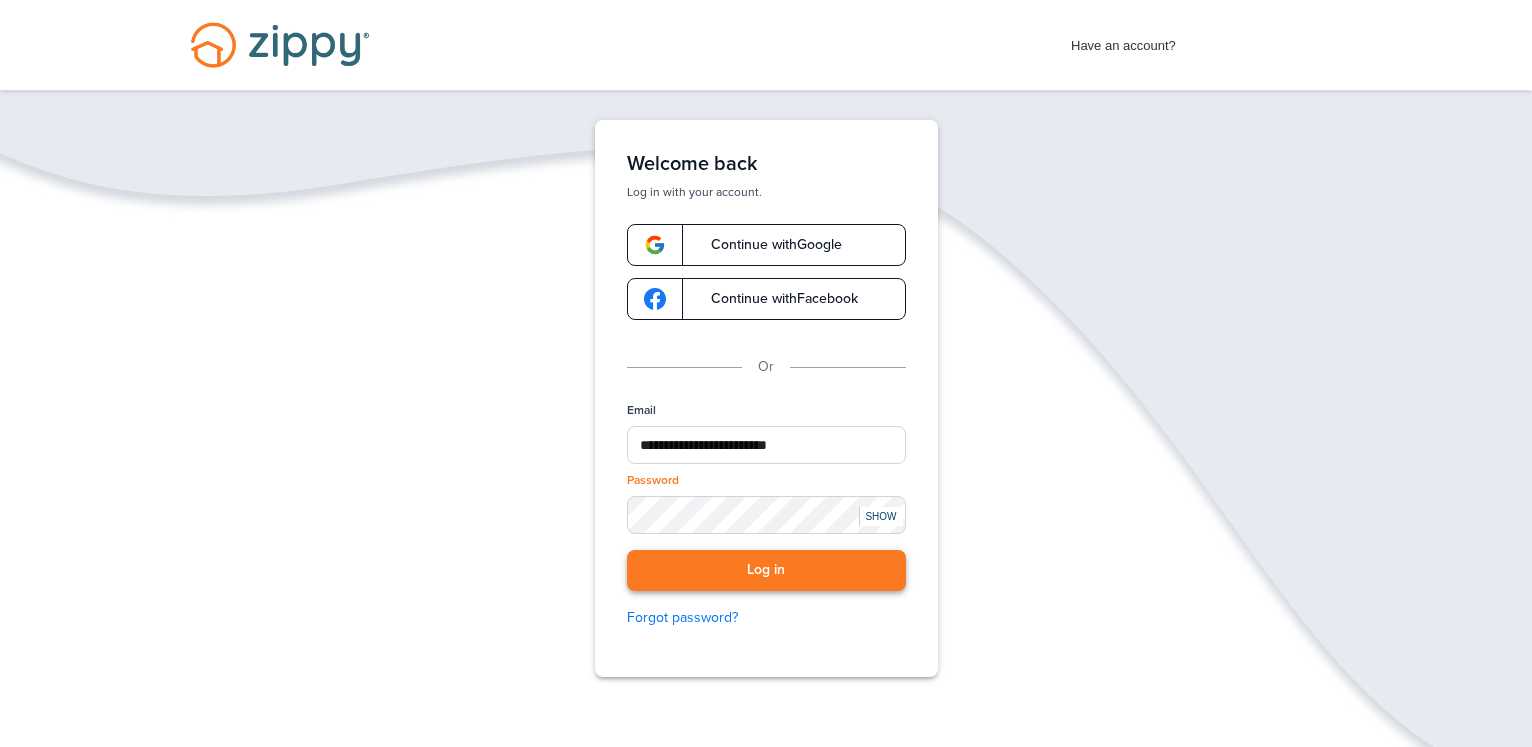 click on "Log in" at bounding box center [766, 570] 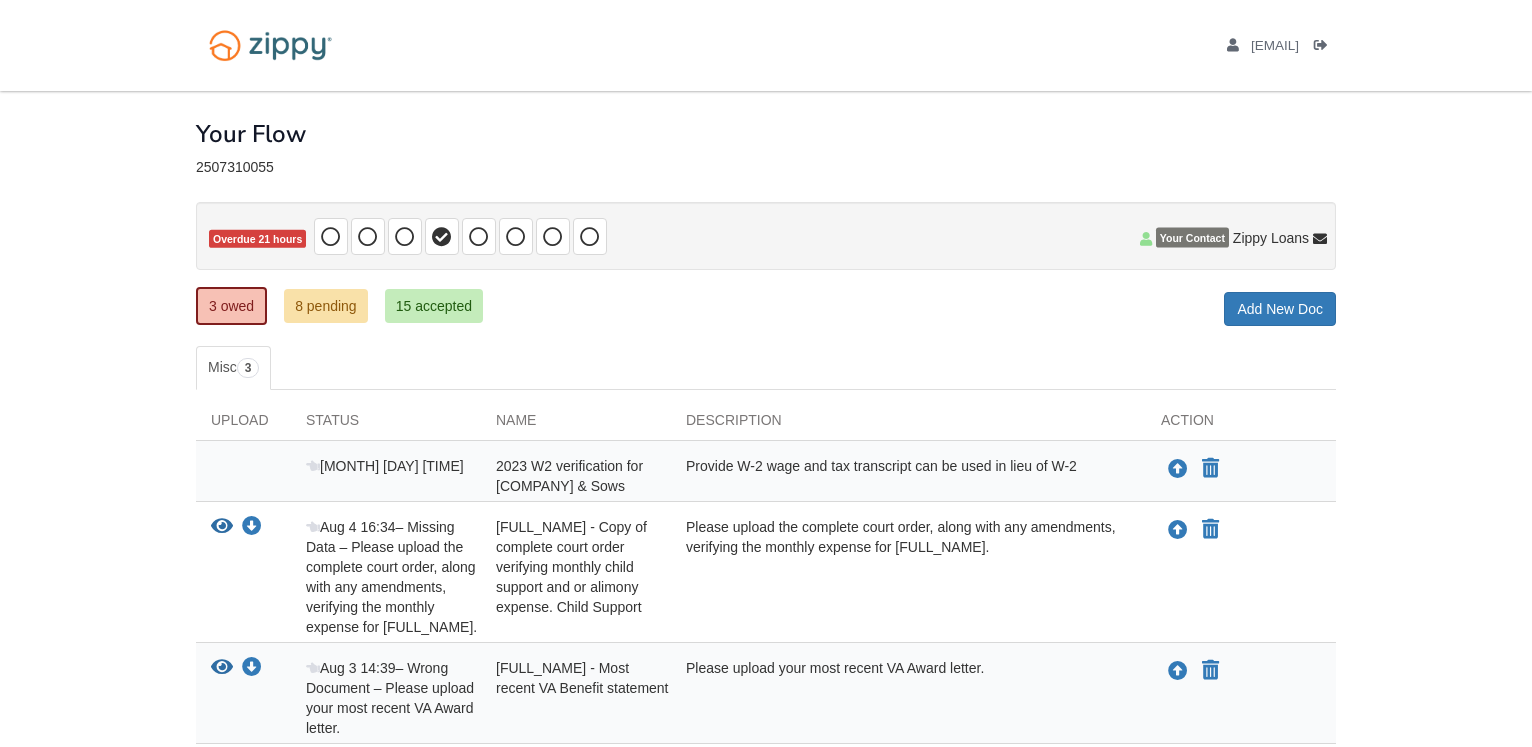scroll, scrollTop: 0, scrollLeft: 0, axis: both 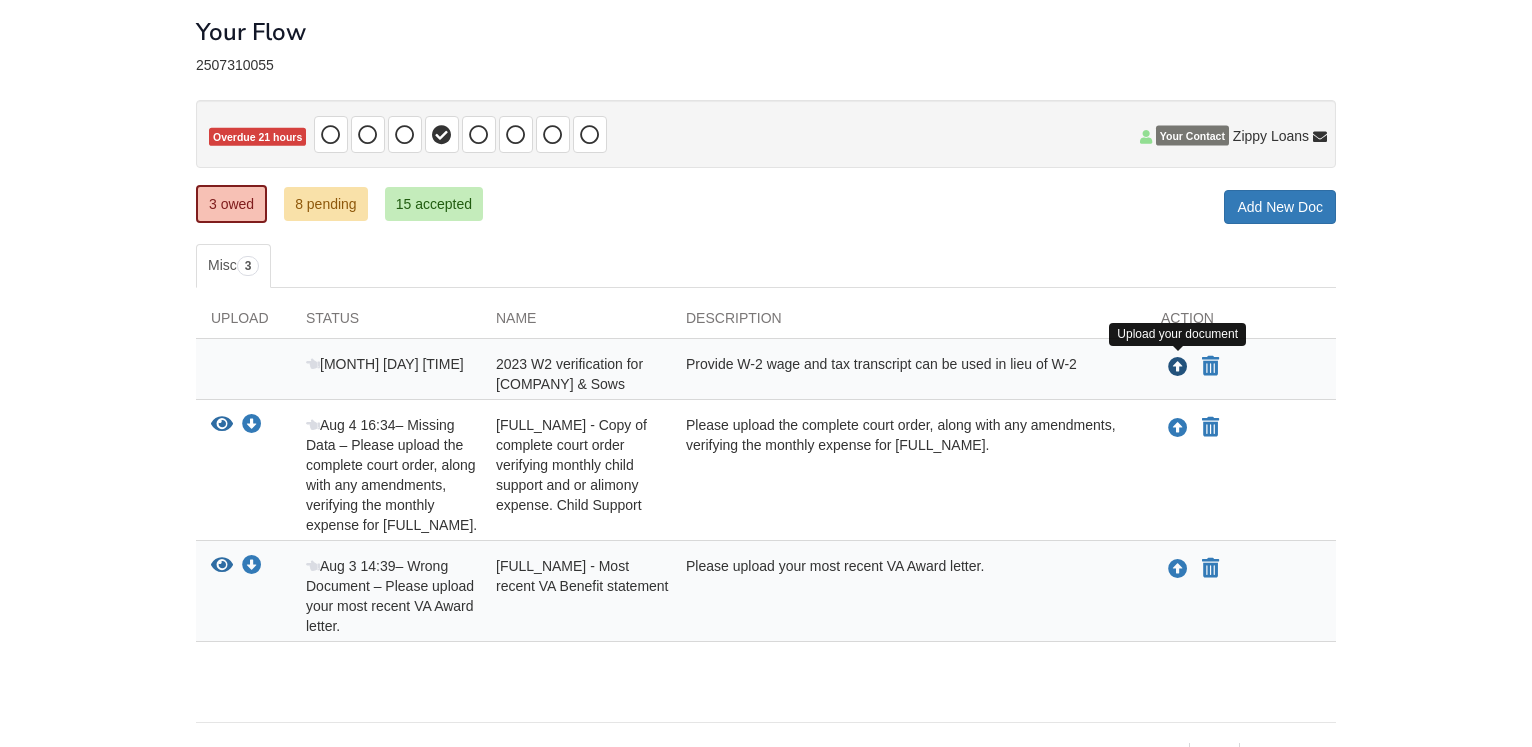 click at bounding box center [1178, 368] 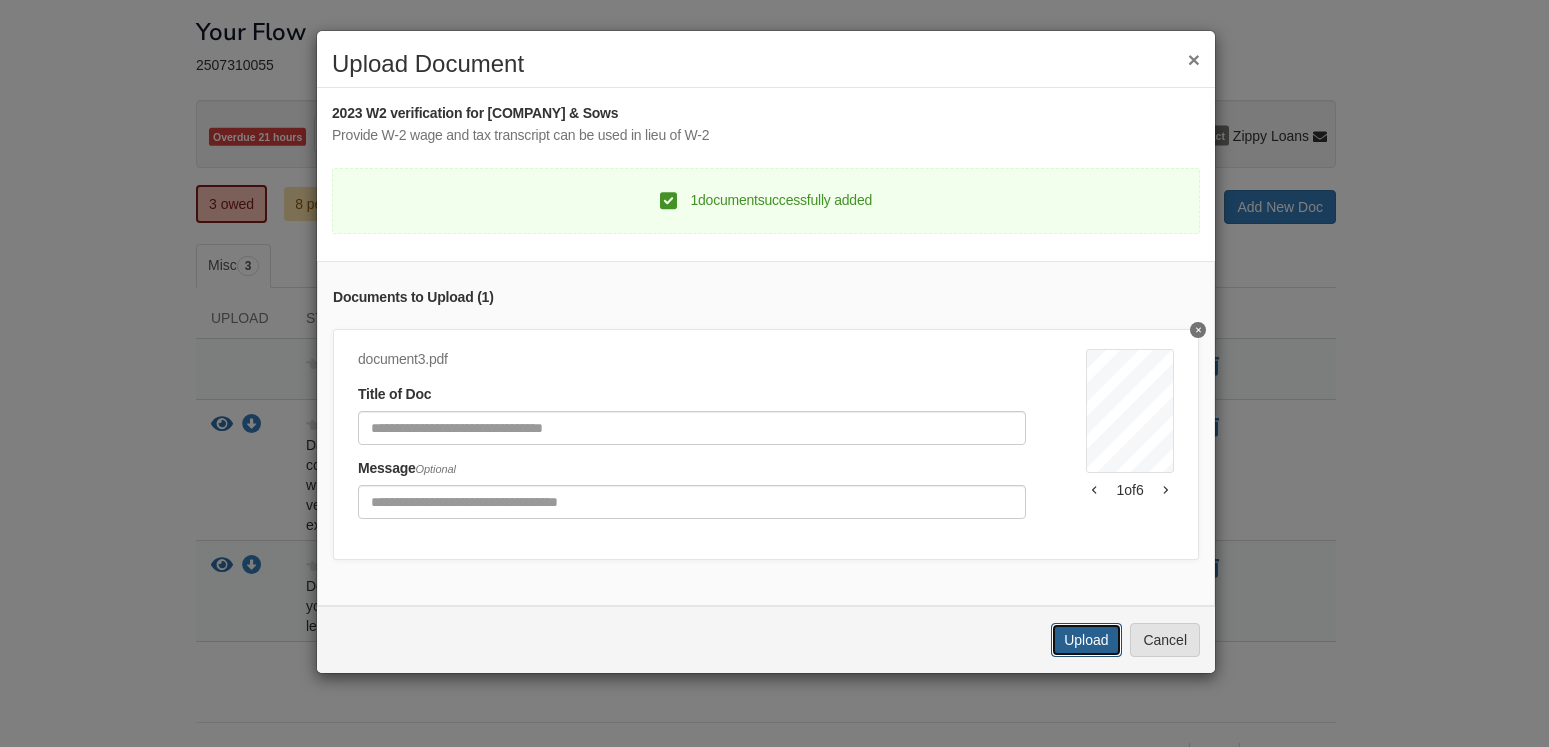 click on "Upload" at bounding box center (1086, 640) 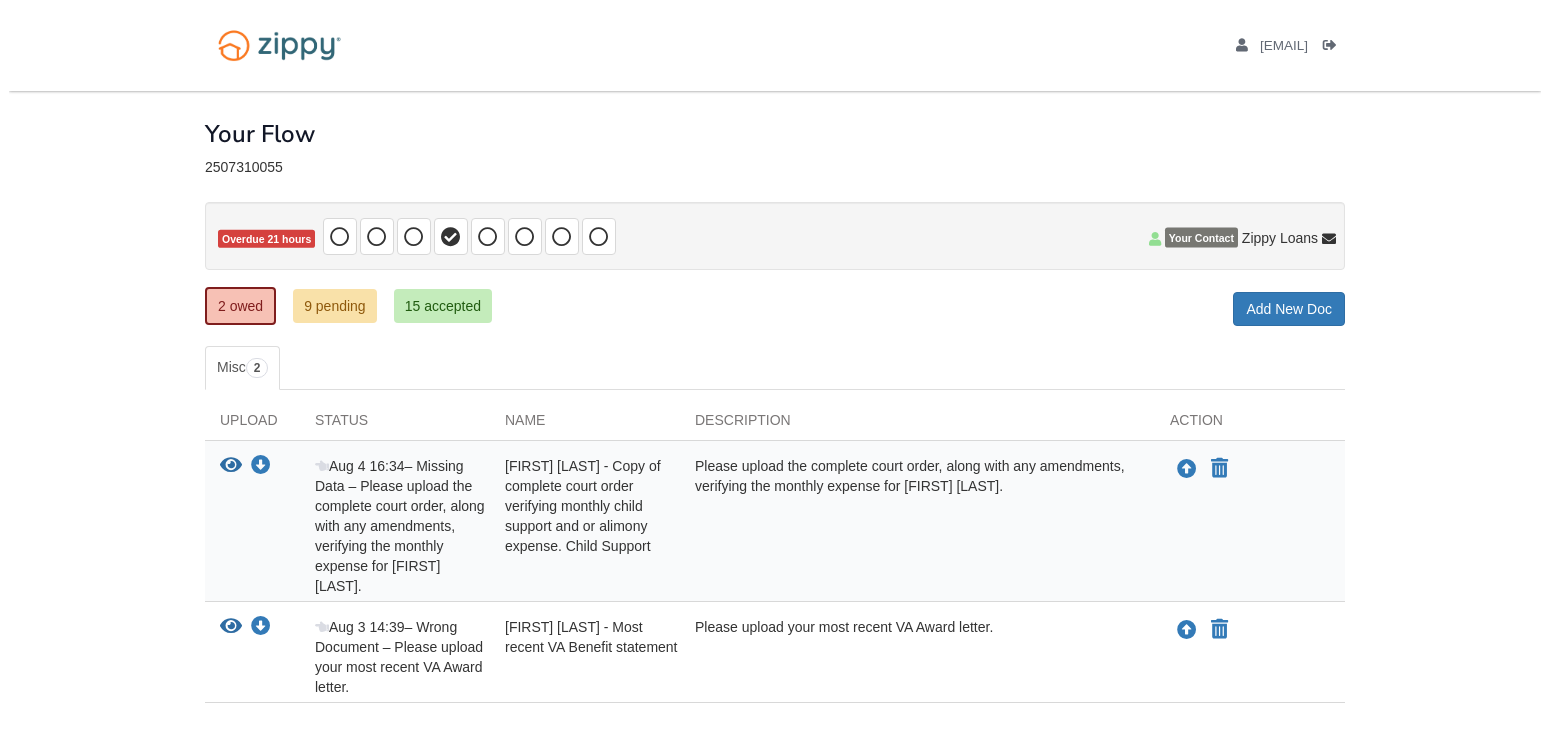 scroll, scrollTop: 102, scrollLeft: 0, axis: vertical 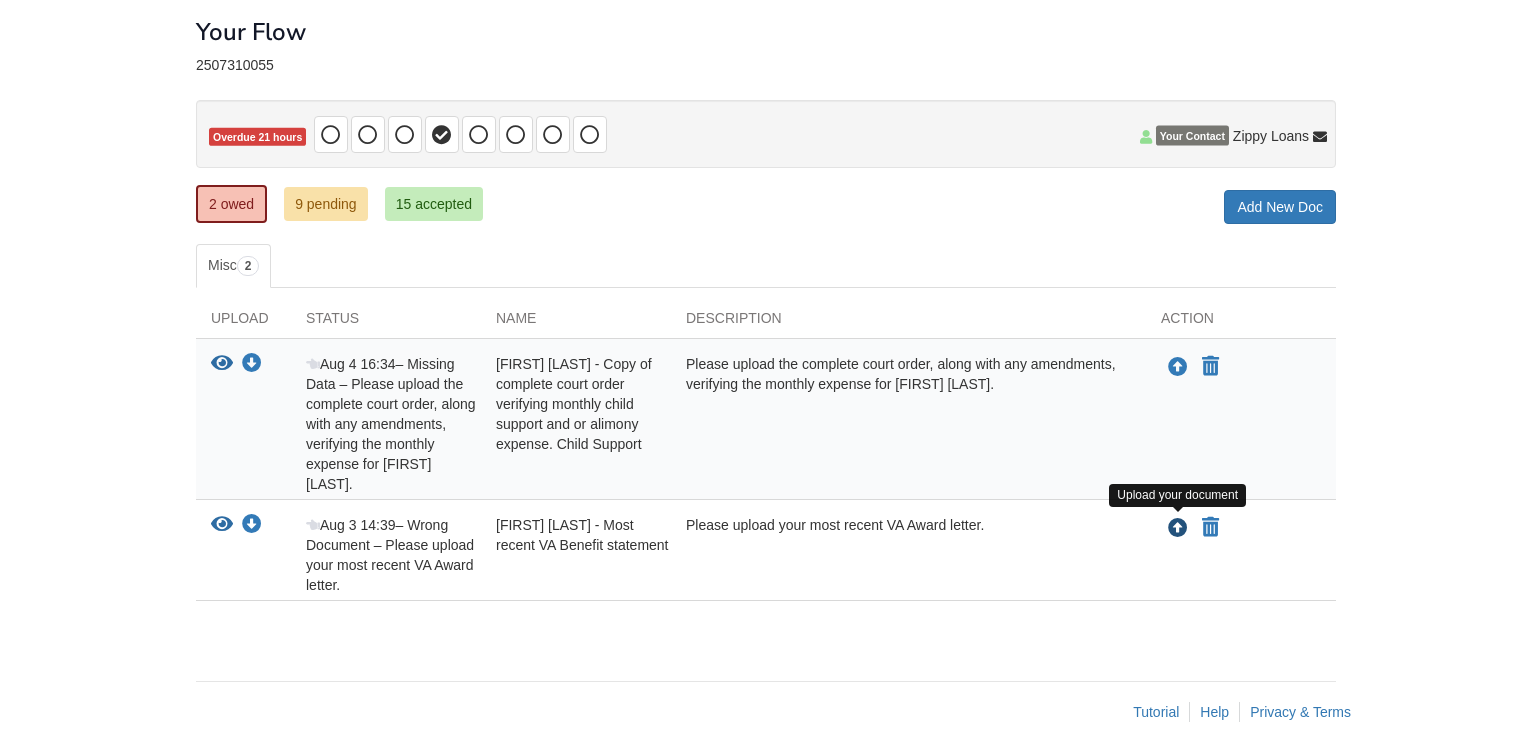 click at bounding box center (1178, 529) 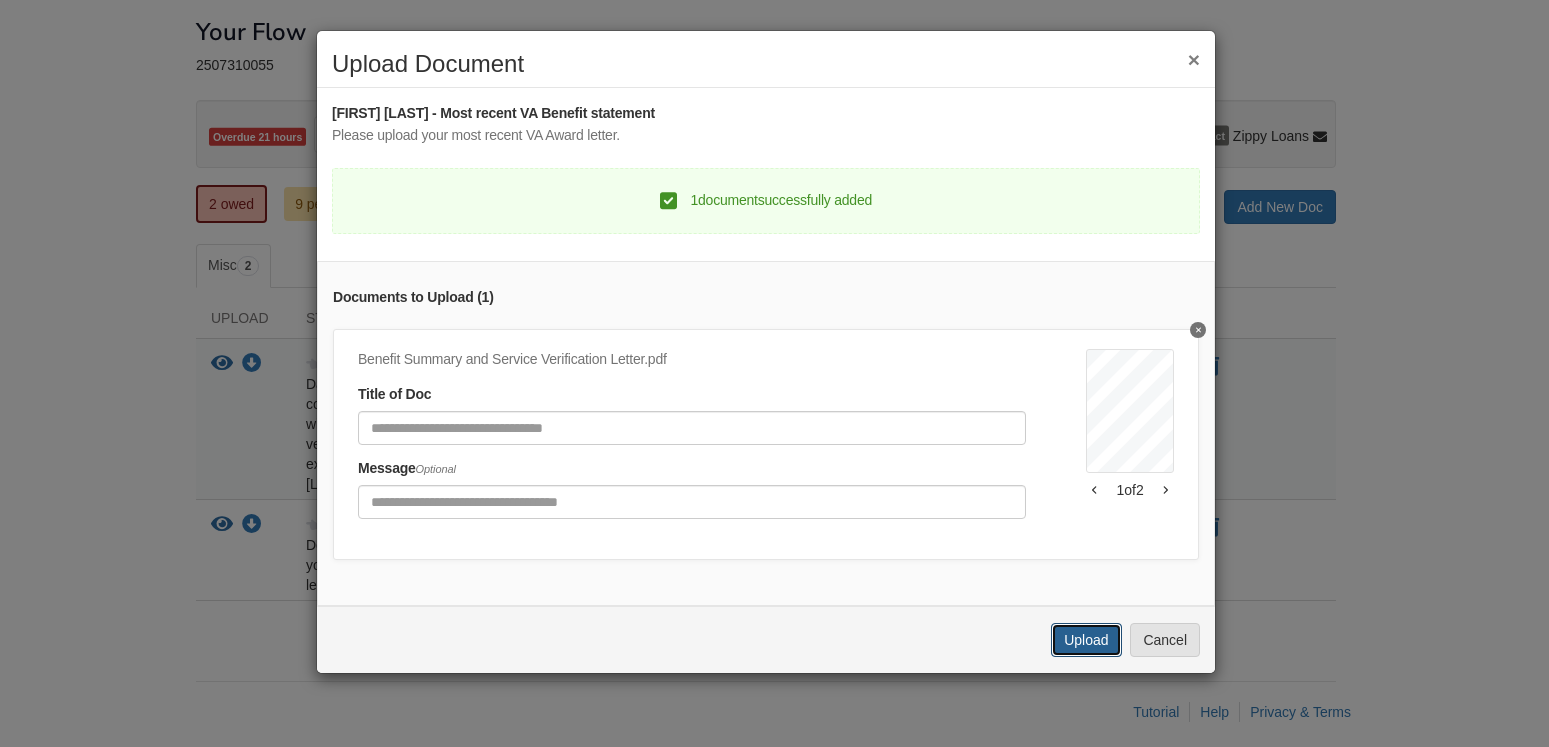 click on "Upload" at bounding box center [1086, 640] 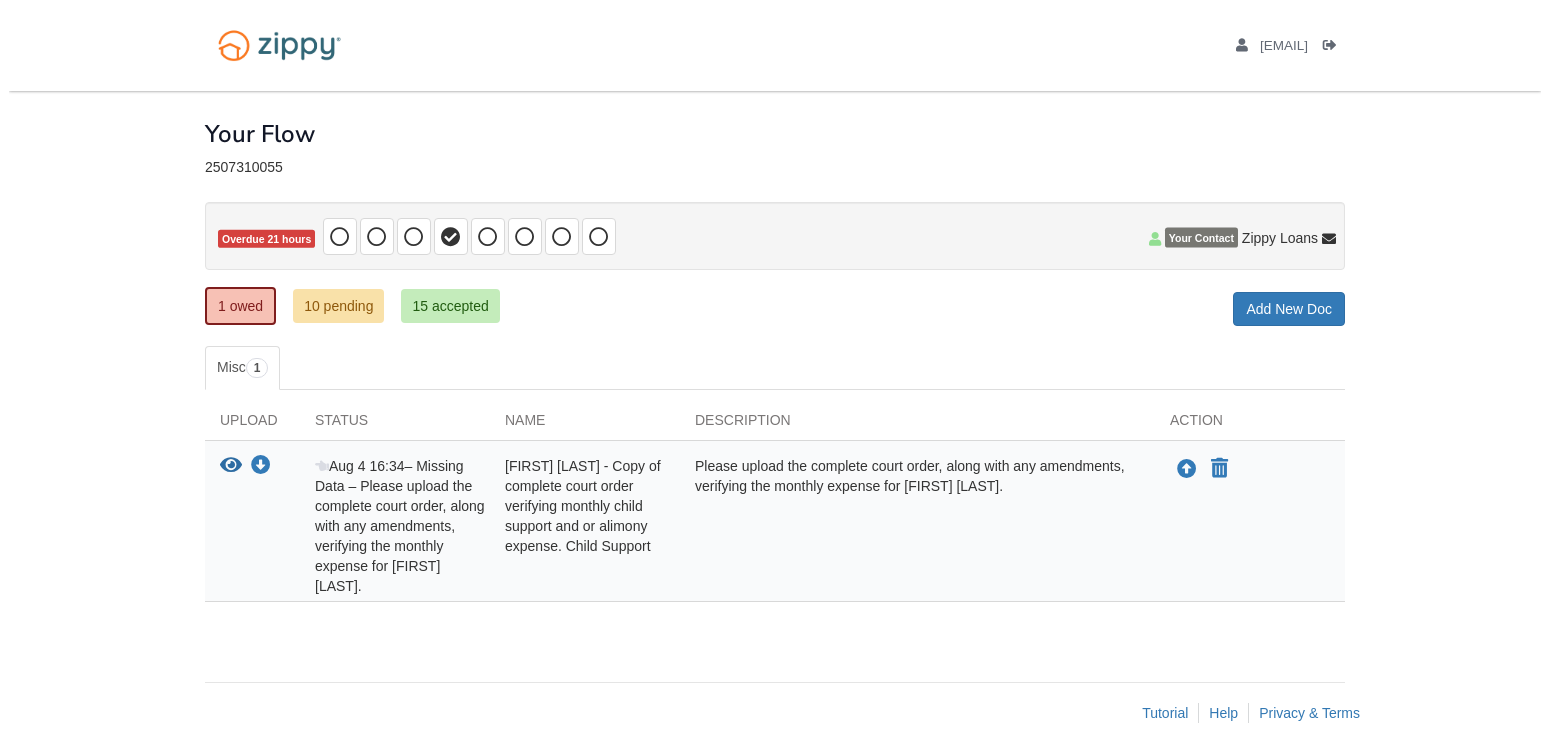 scroll, scrollTop: 16, scrollLeft: 0, axis: vertical 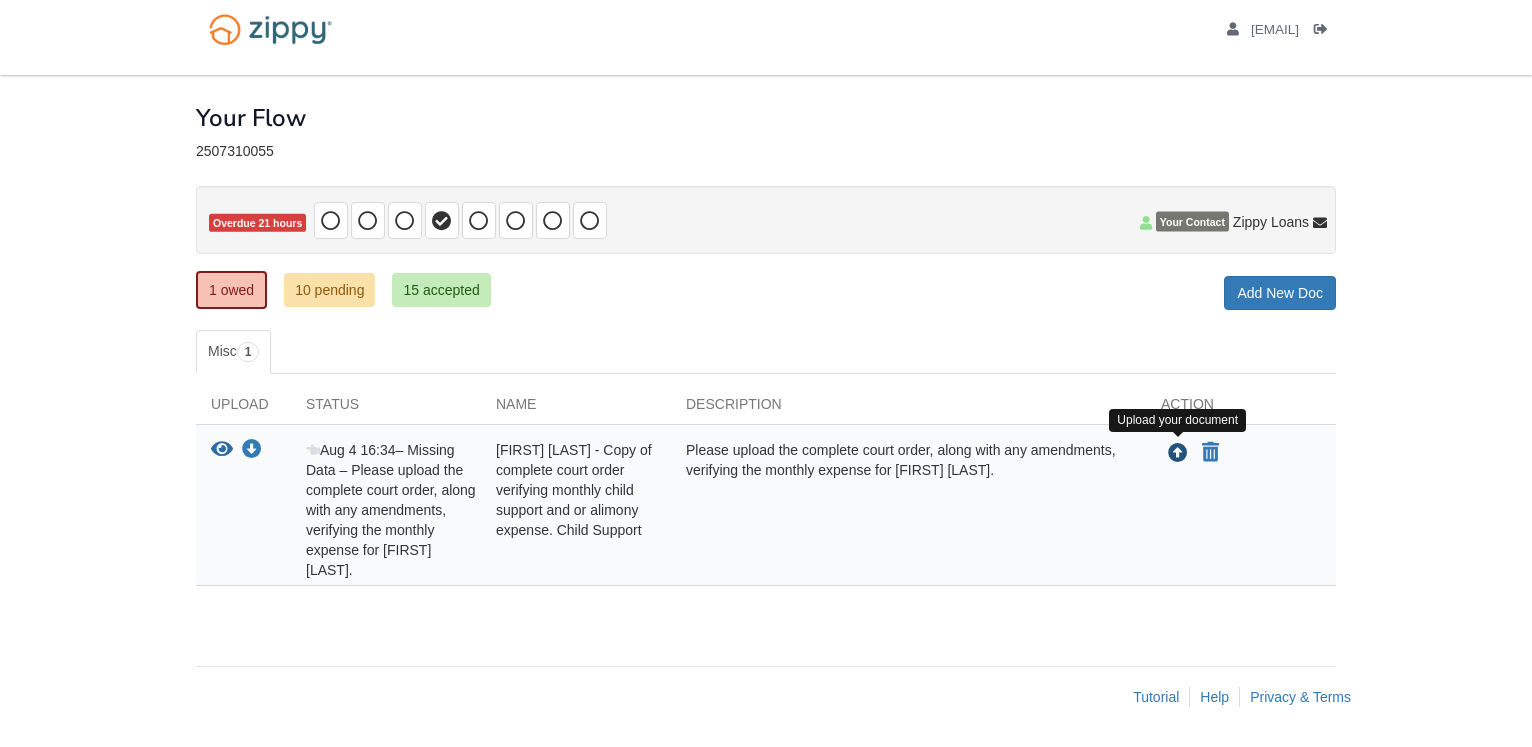 click at bounding box center [1178, 454] 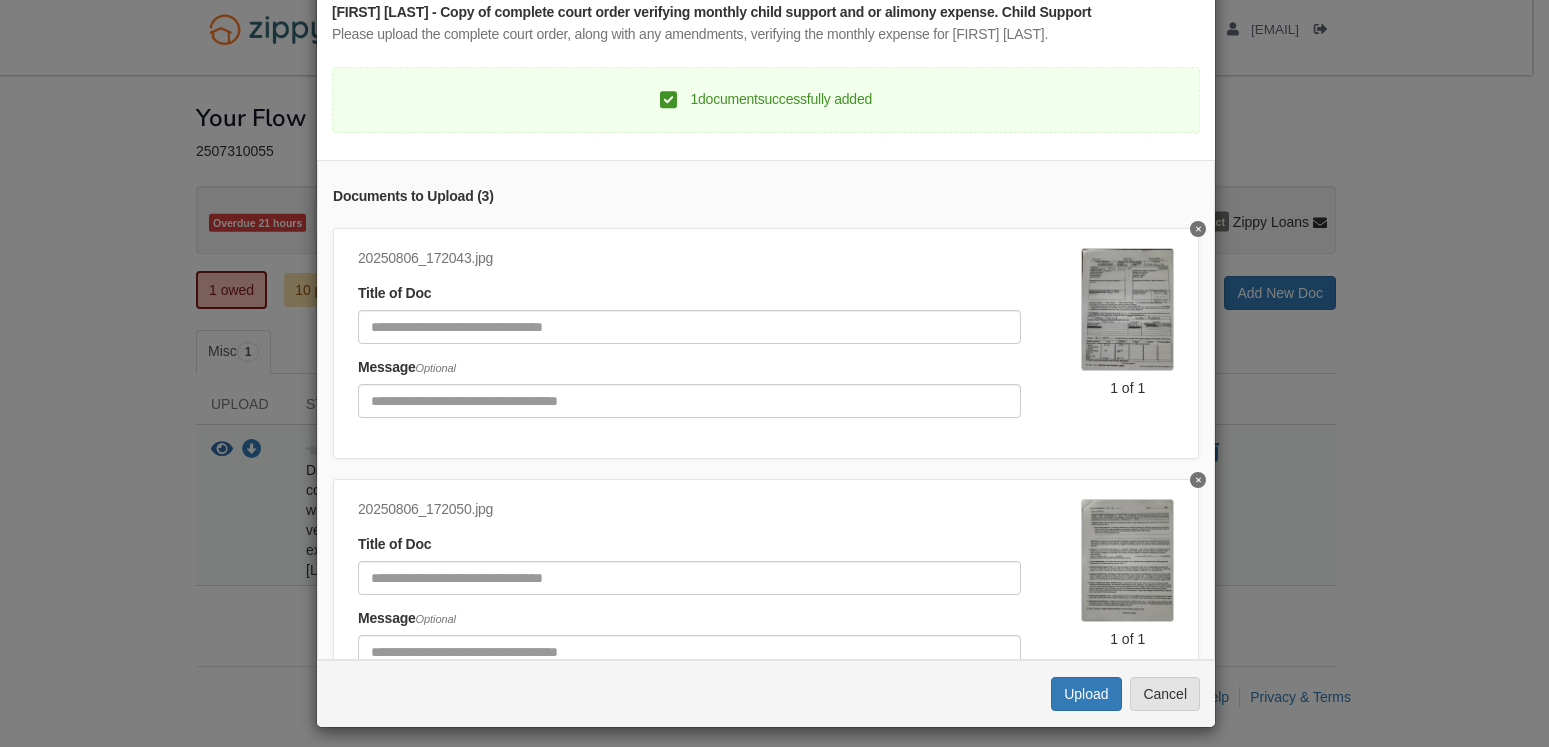 scroll, scrollTop: 112, scrollLeft: 0, axis: vertical 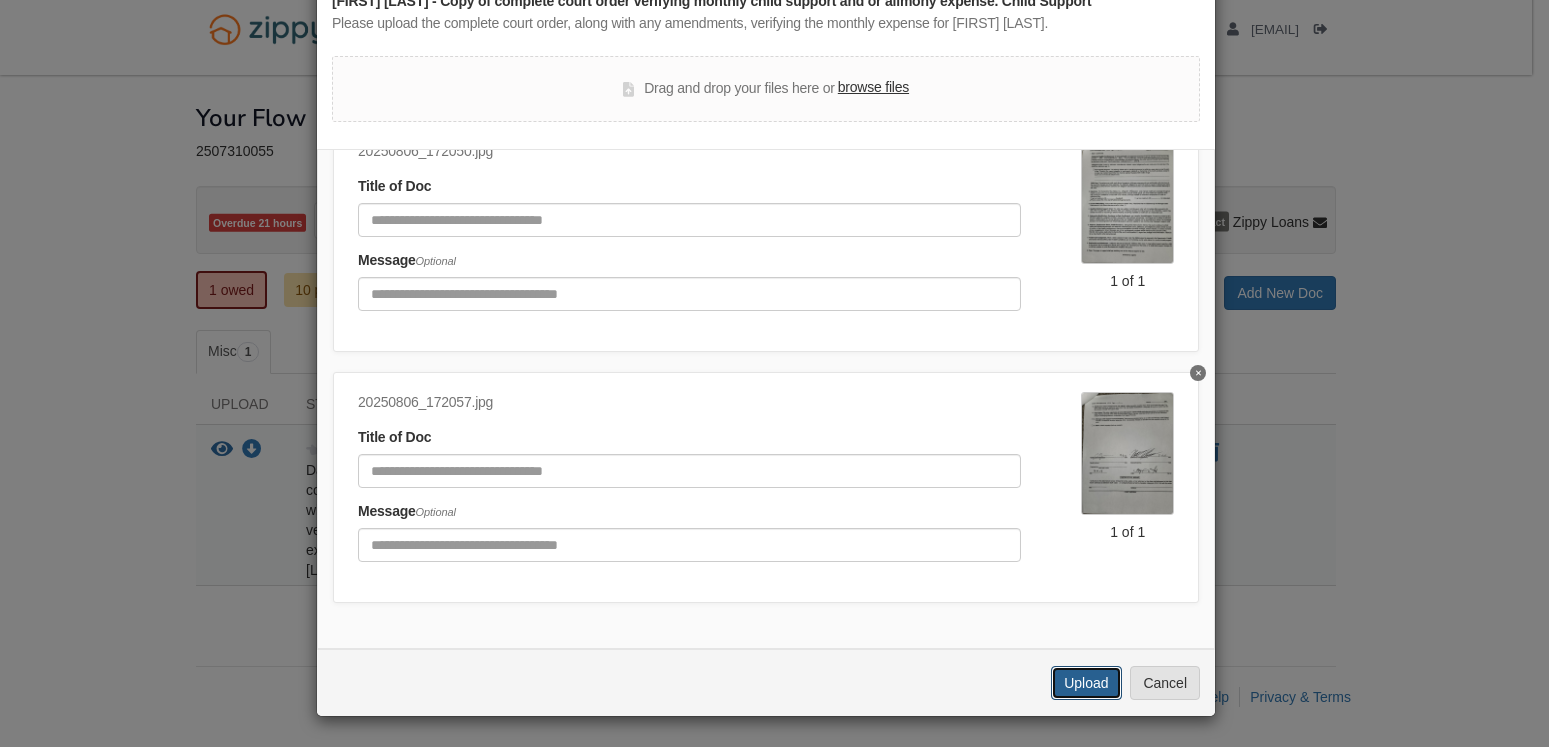 click on "Upload" at bounding box center (1086, 683) 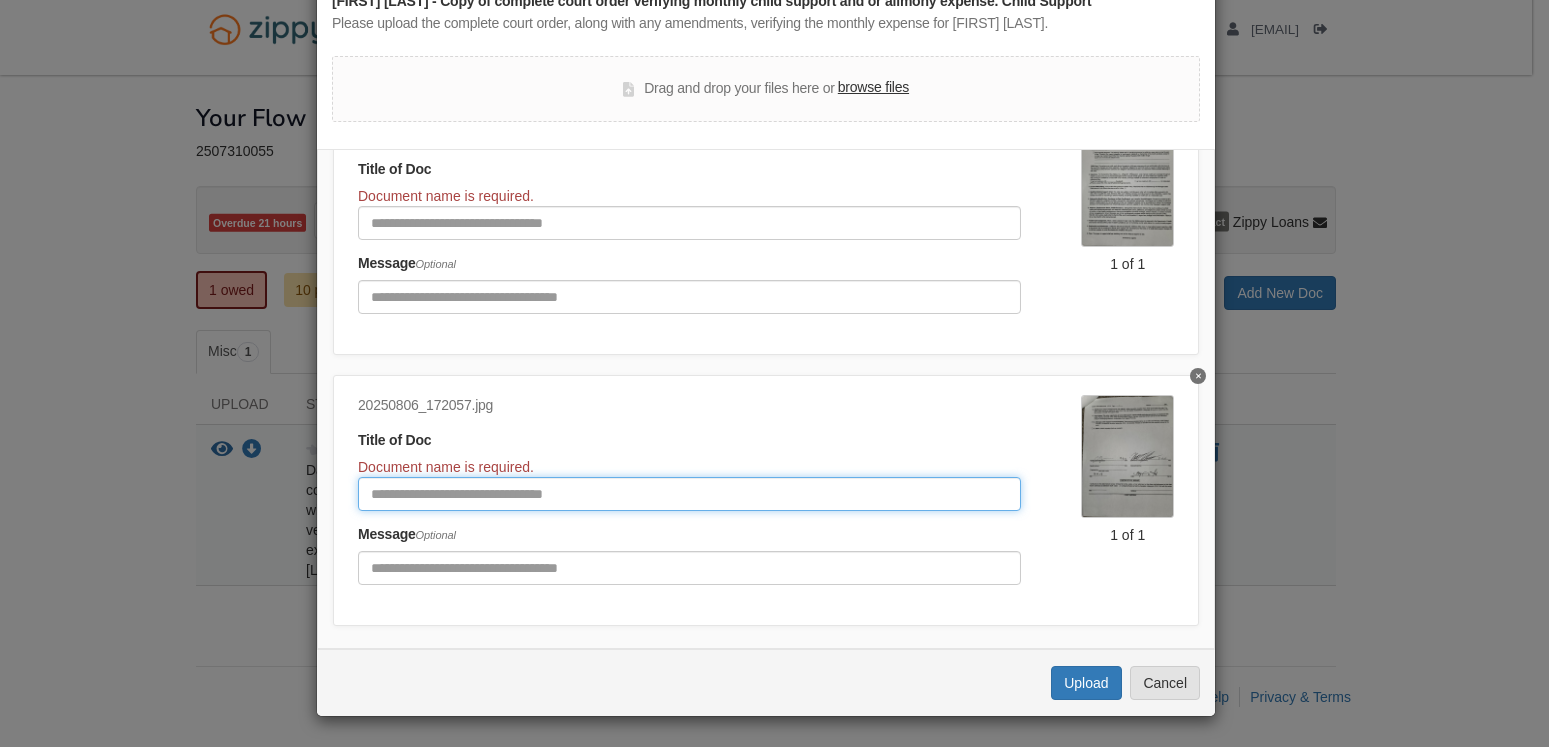click at bounding box center [689, 494] 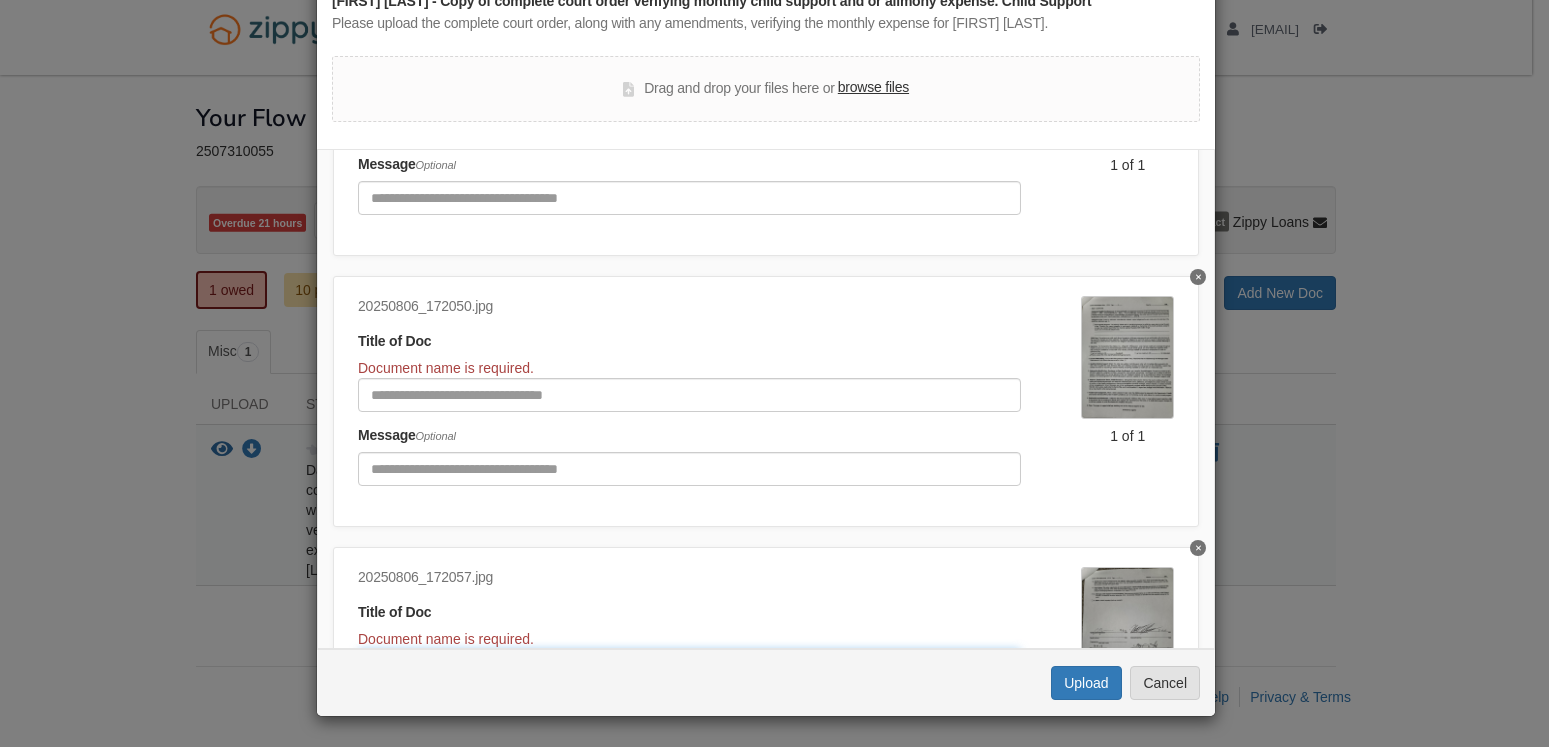 scroll, scrollTop: 0, scrollLeft: 0, axis: both 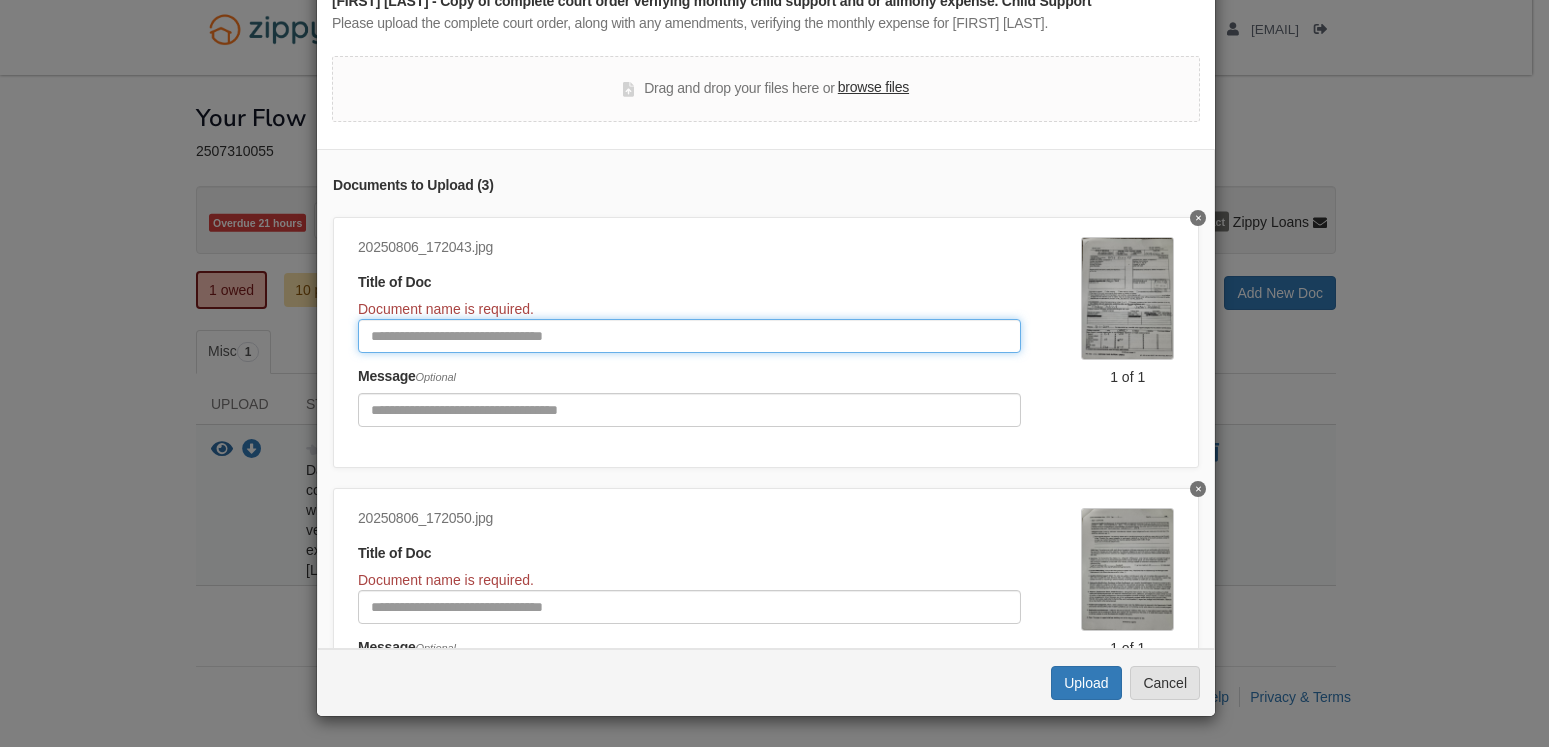 click at bounding box center [689, 336] 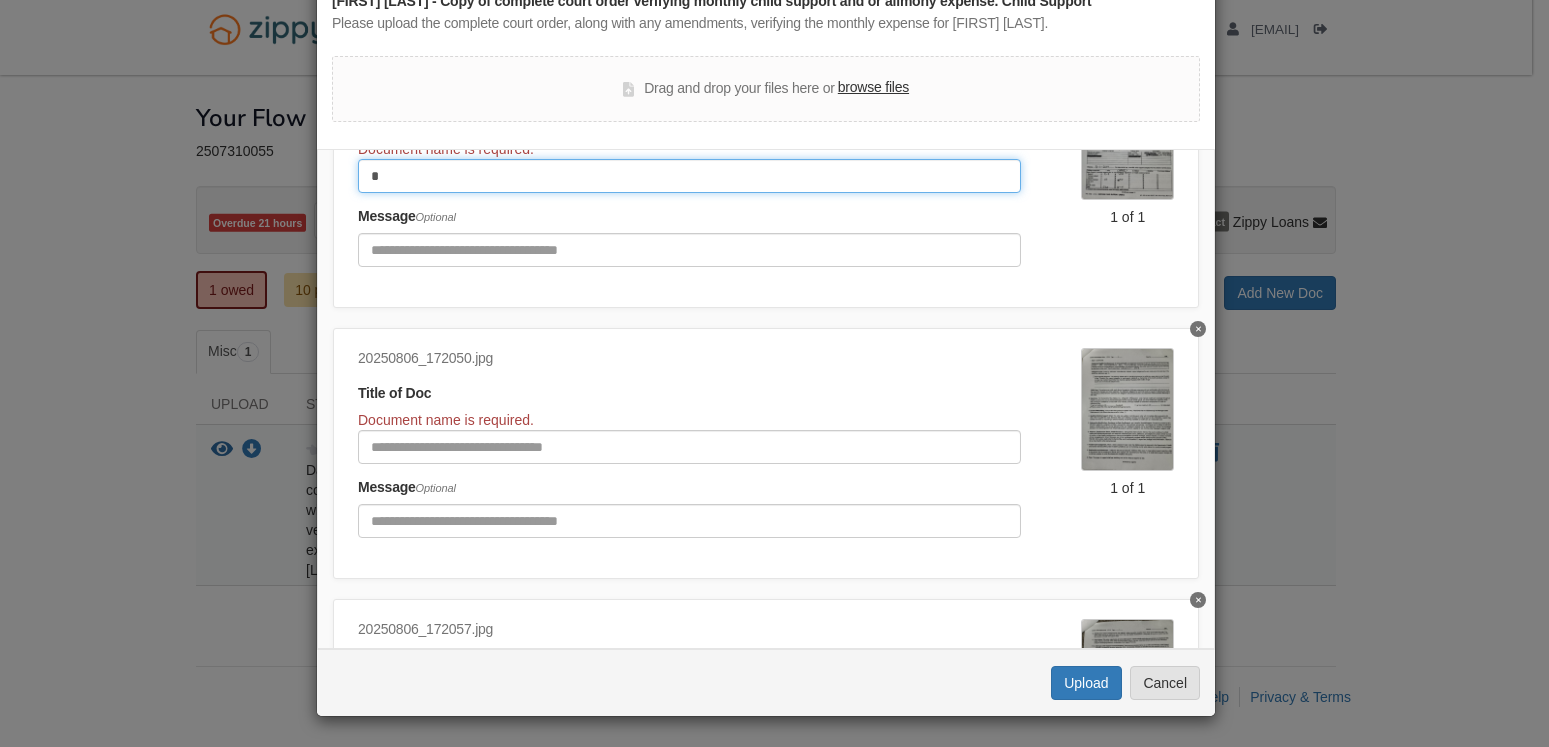 scroll, scrollTop: 384, scrollLeft: 0, axis: vertical 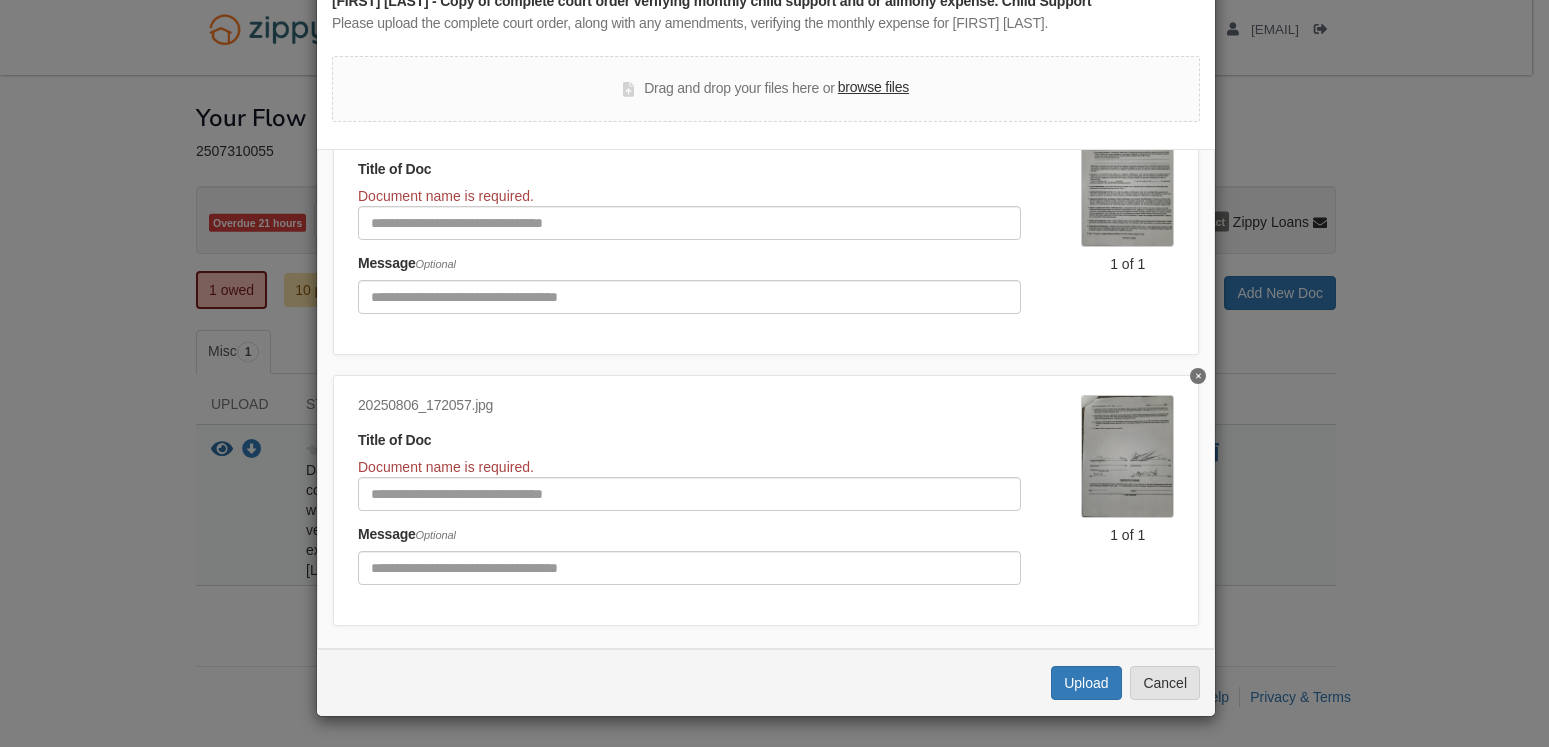 type on "*" 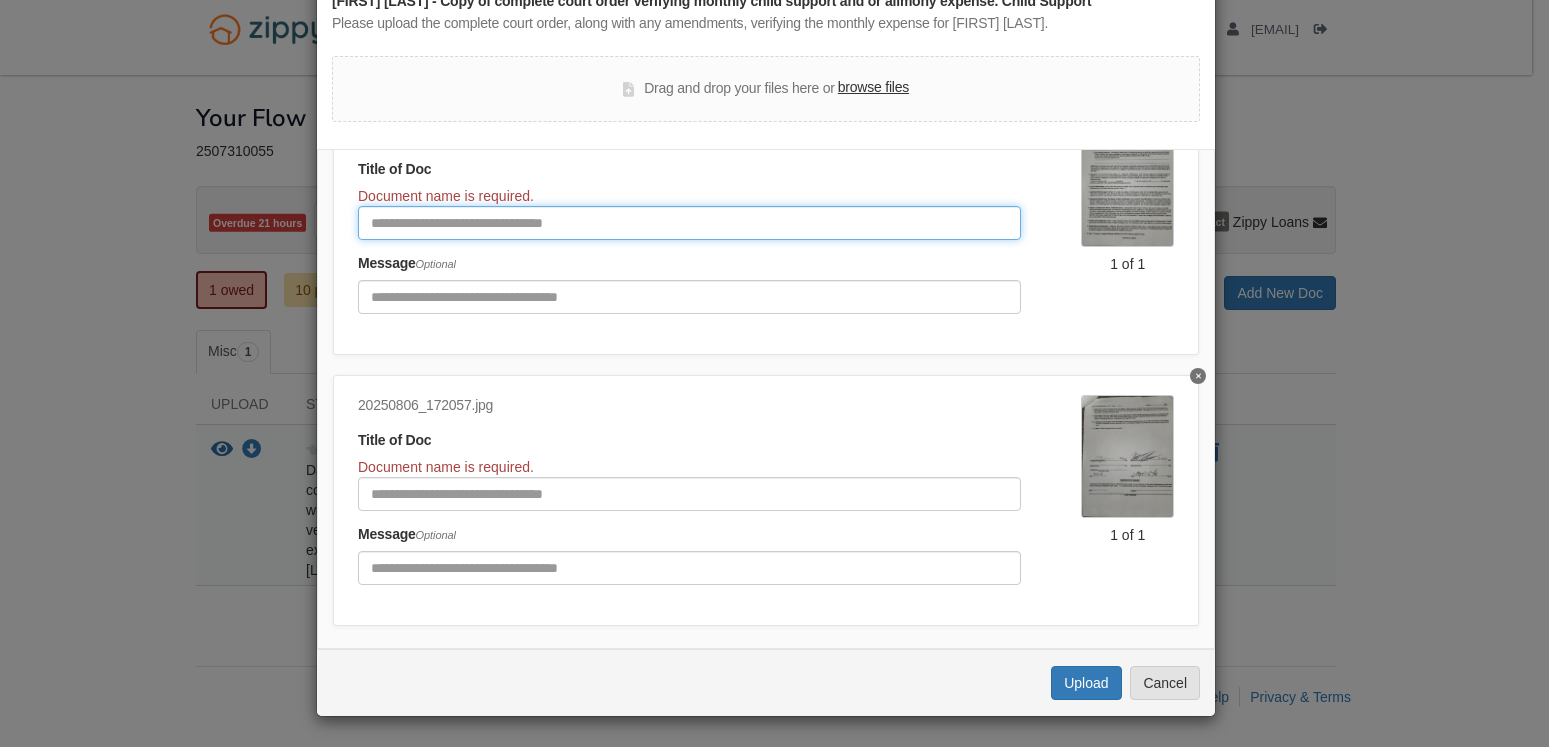 click at bounding box center (689, 223) 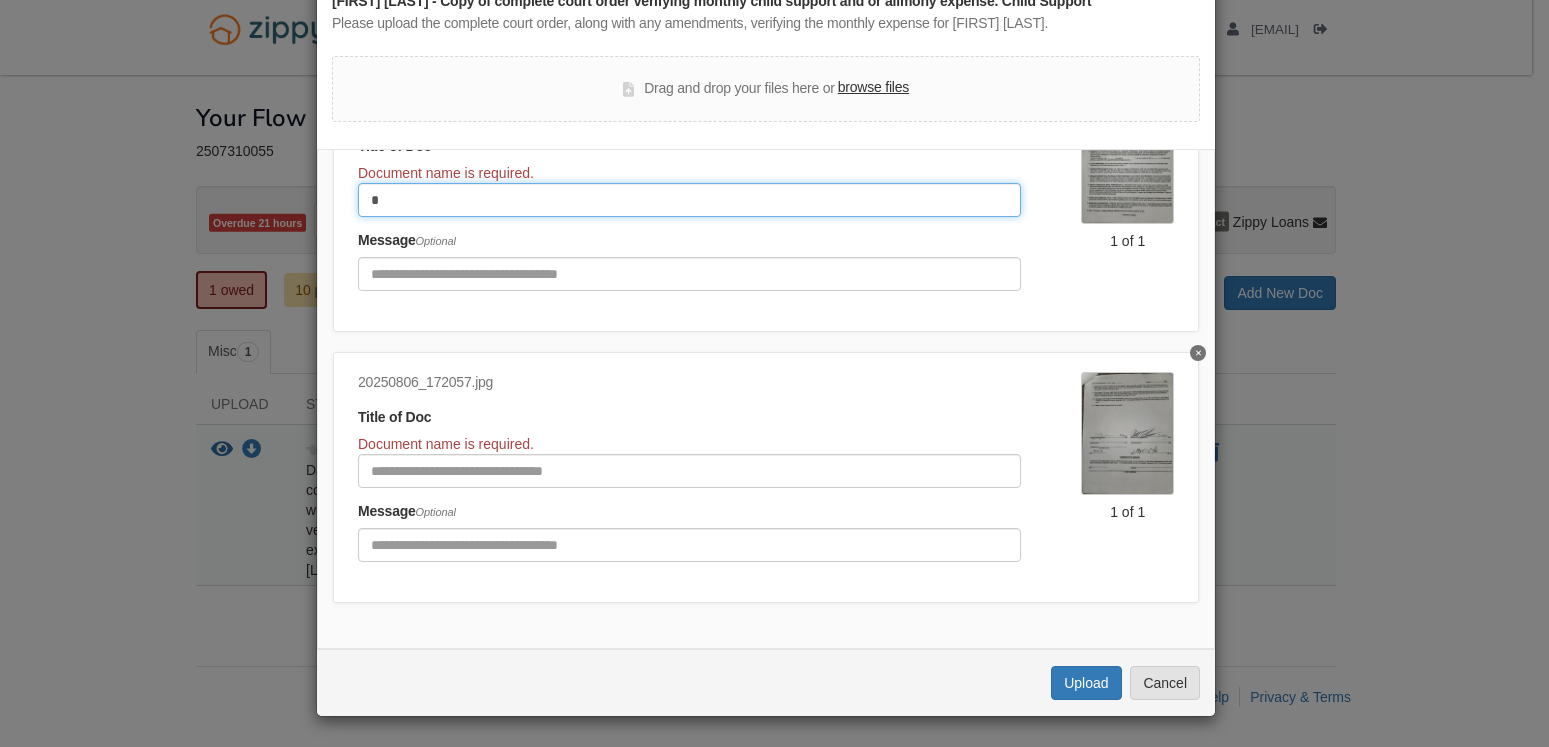 scroll, scrollTop: 424, scrollLeft: 0, axis: vertical 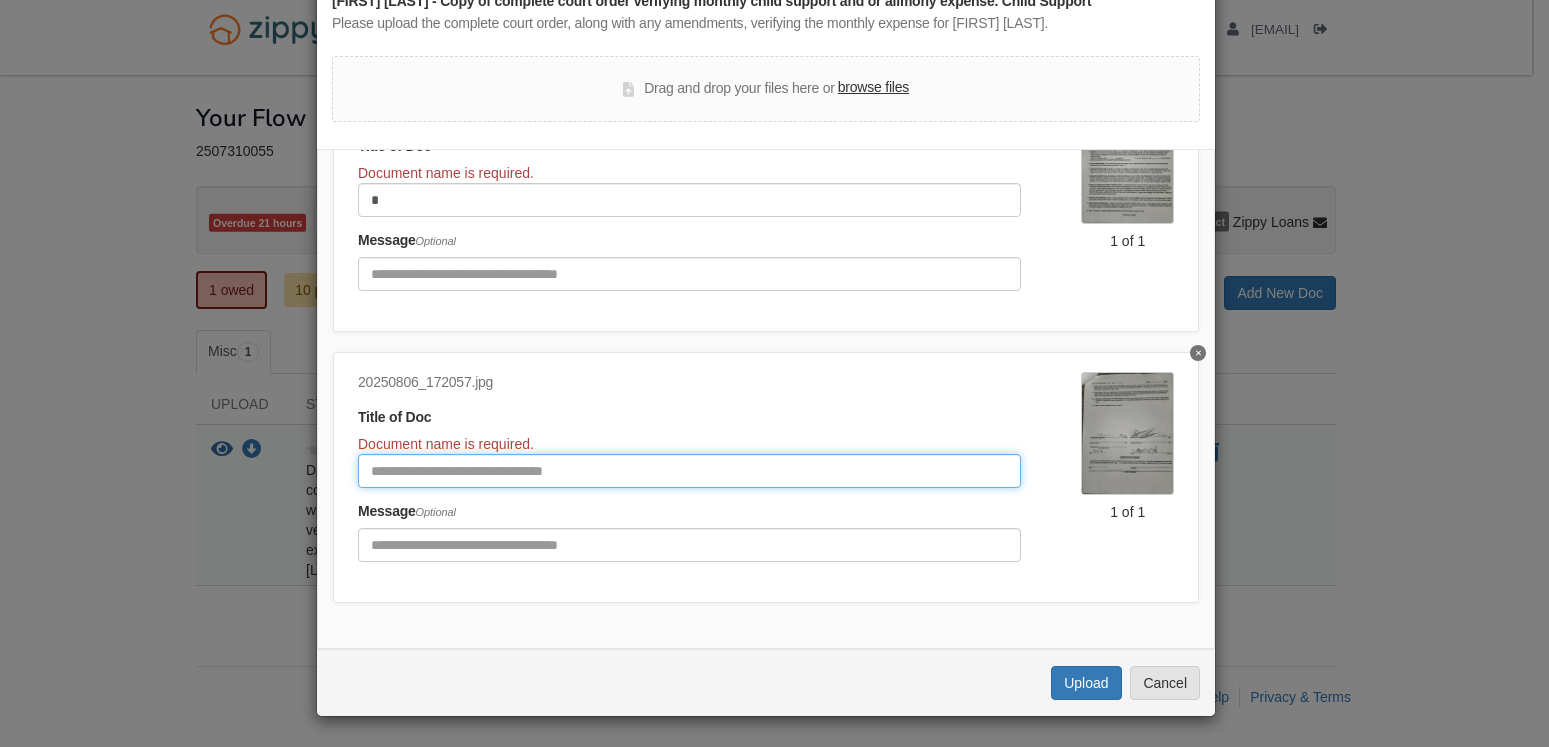 click at bounding box center [689, 471] 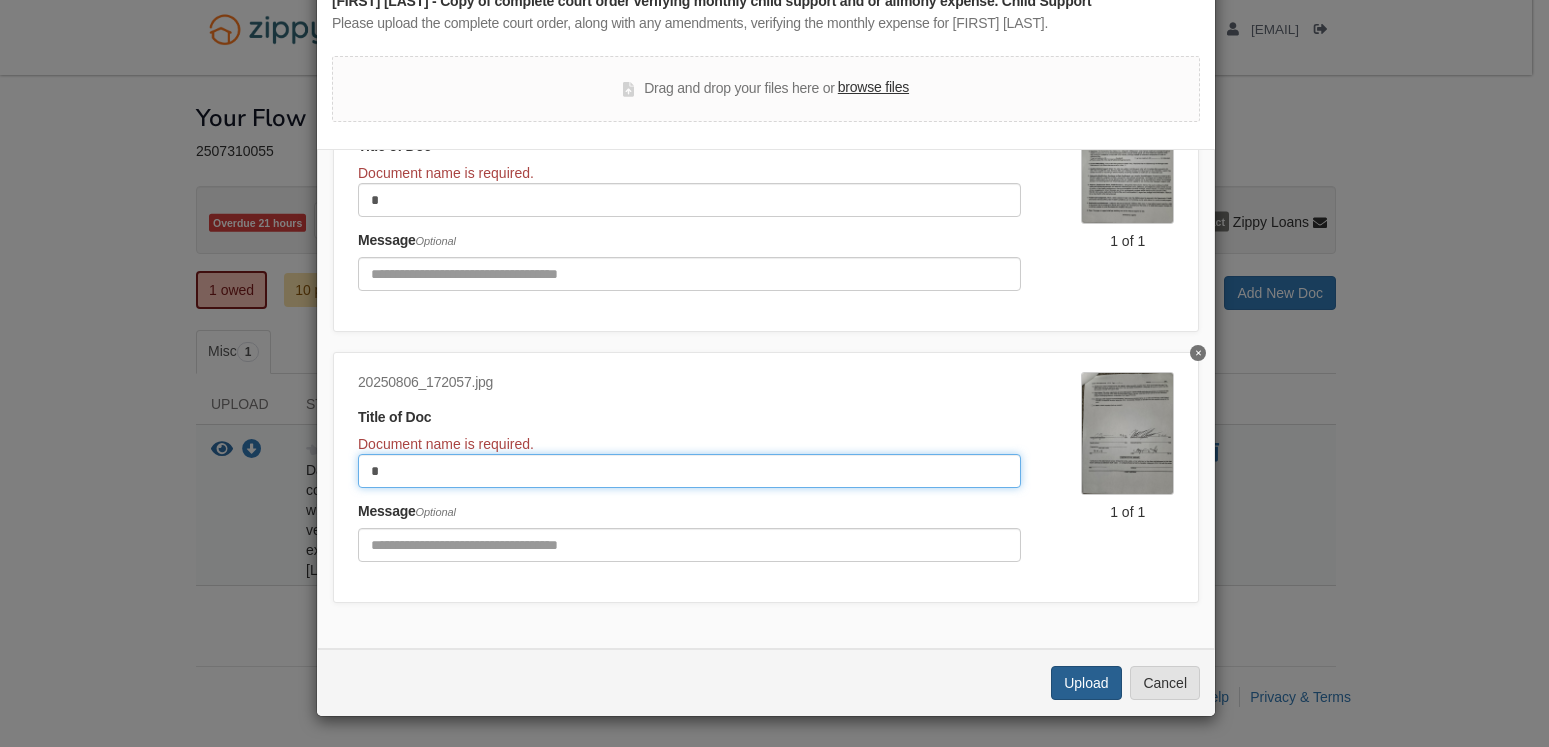 type on "*" 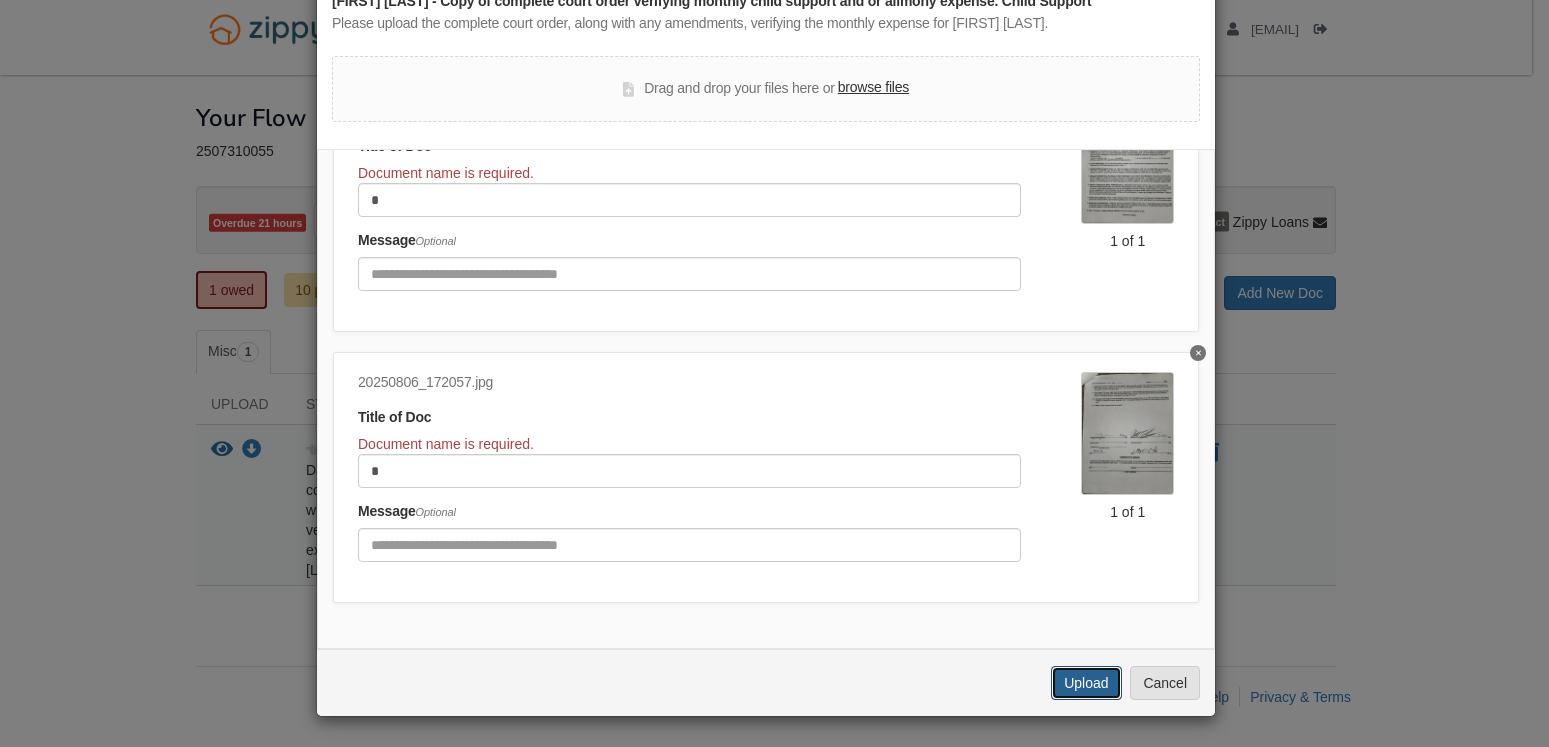 click on "Upload" at bounding box center [1086, 683] 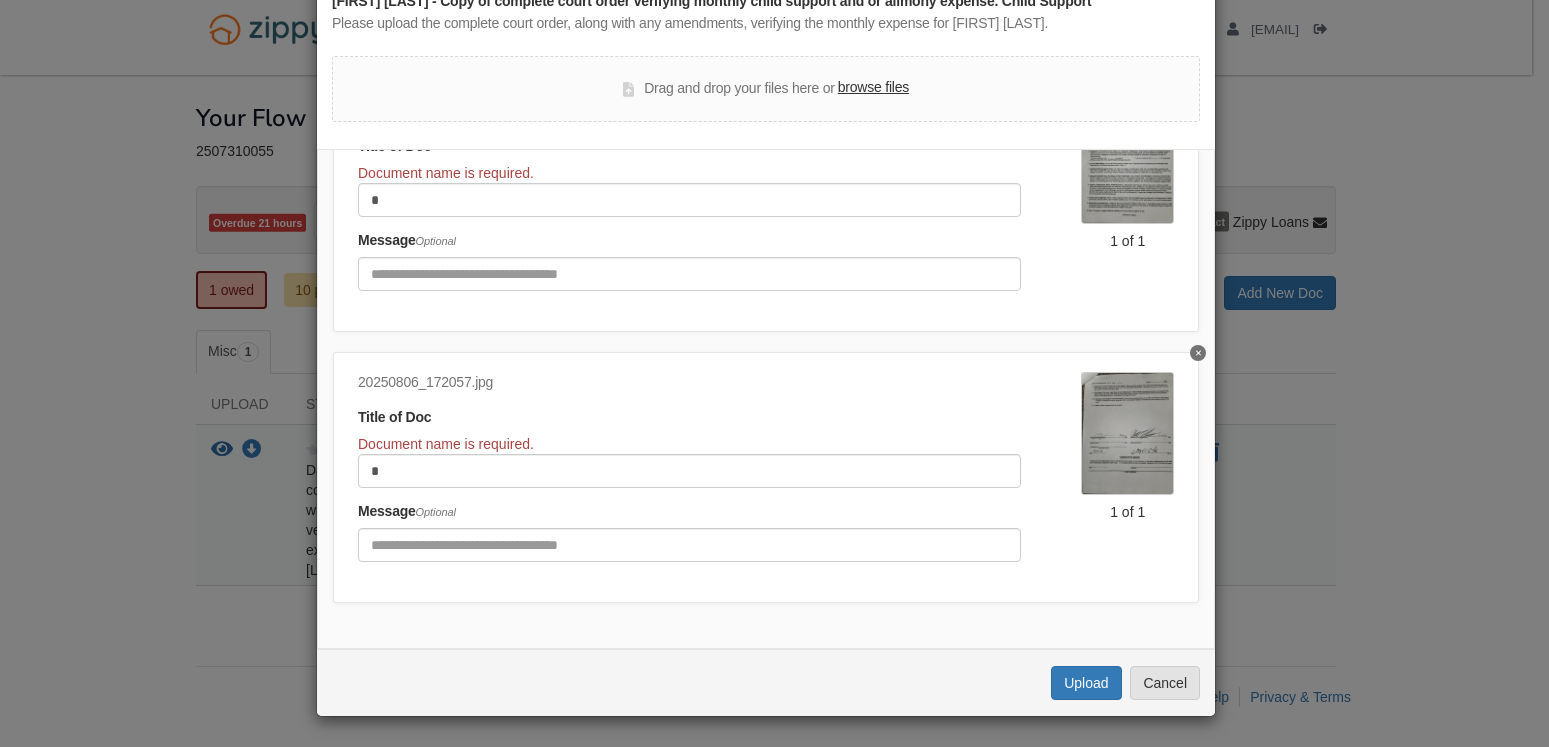 scroll, scrollTop: 364, scrollLeft: 0, axis: vertical 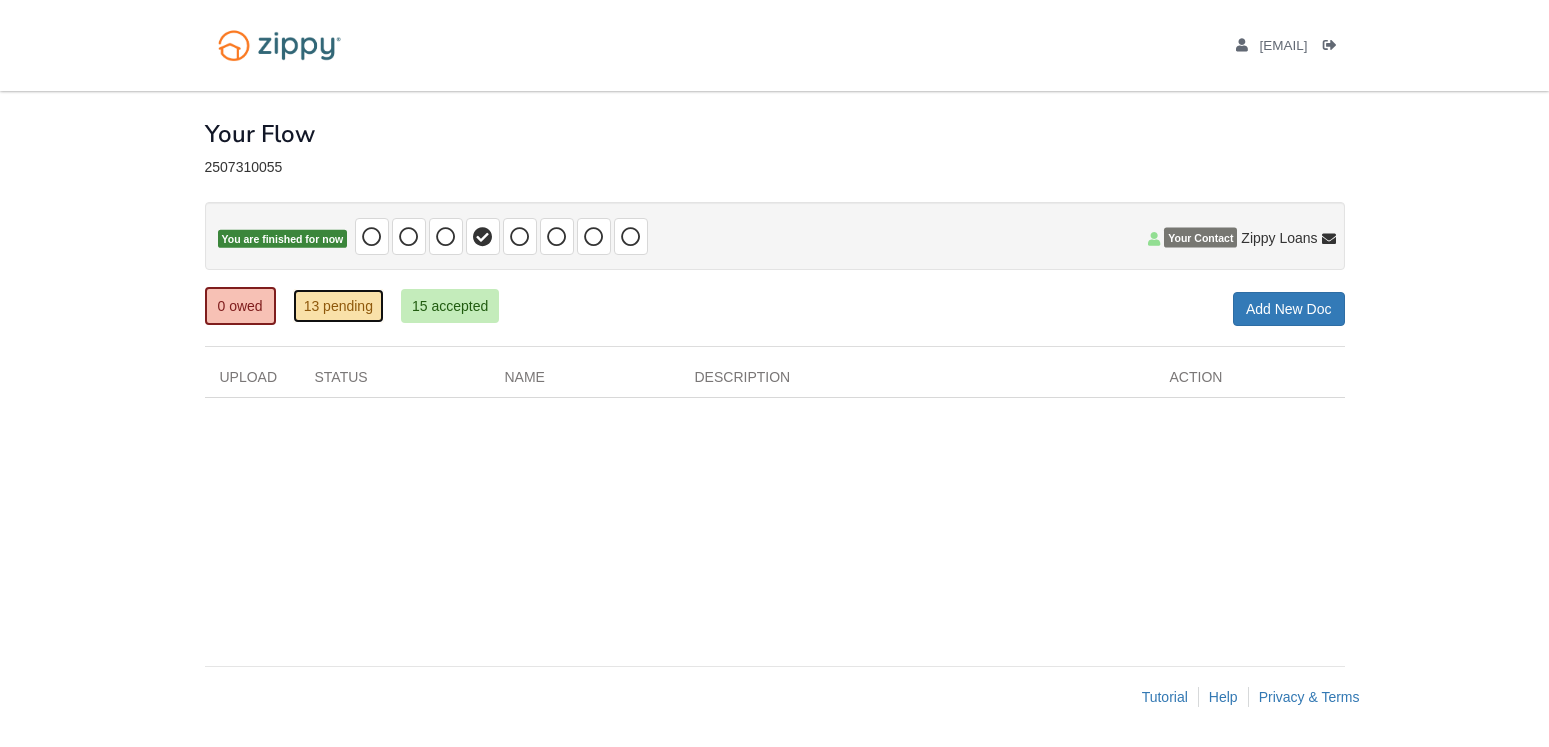 click on "13 pending" at bounding box center (338, 306) 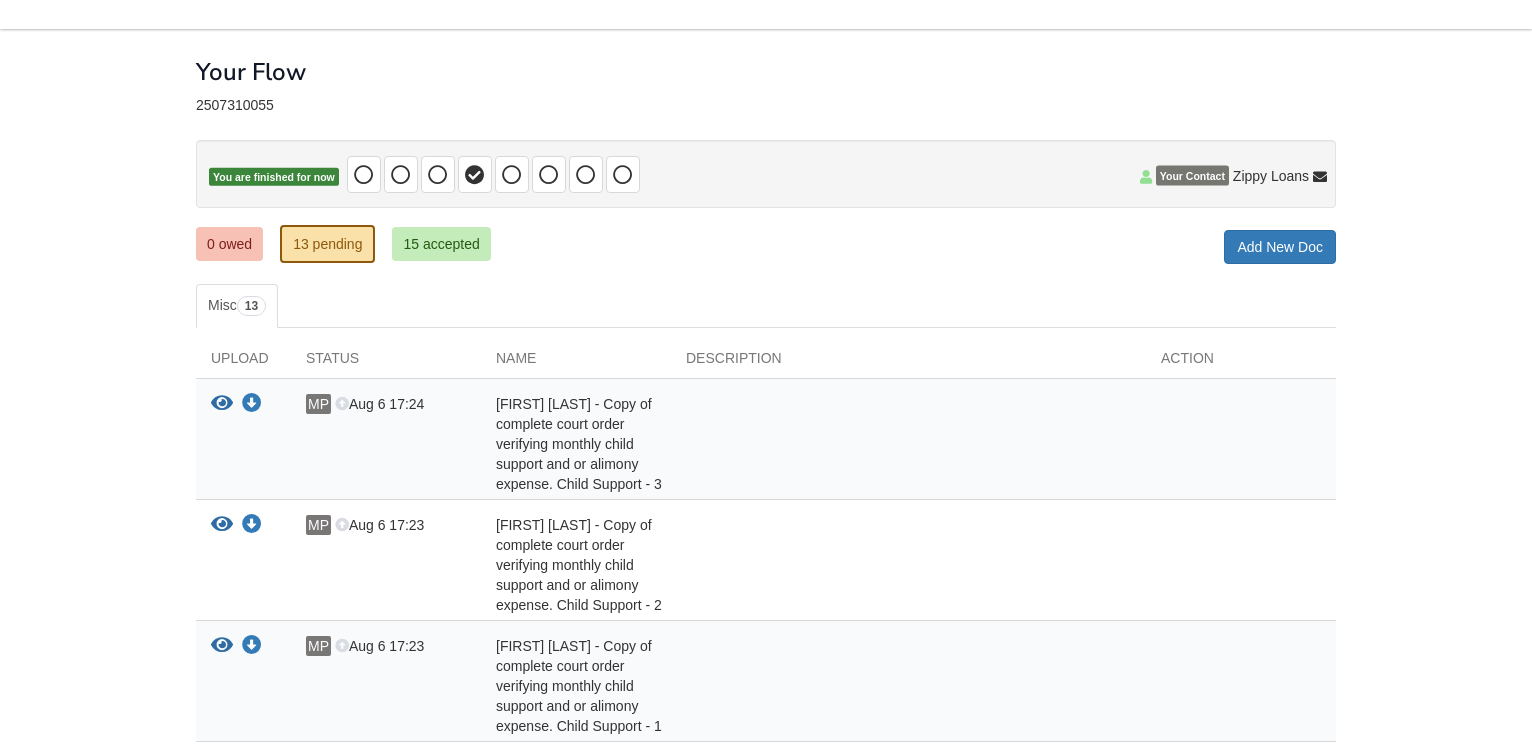scroll, scrollTop: 0, scrollLeft: 0, axis: both 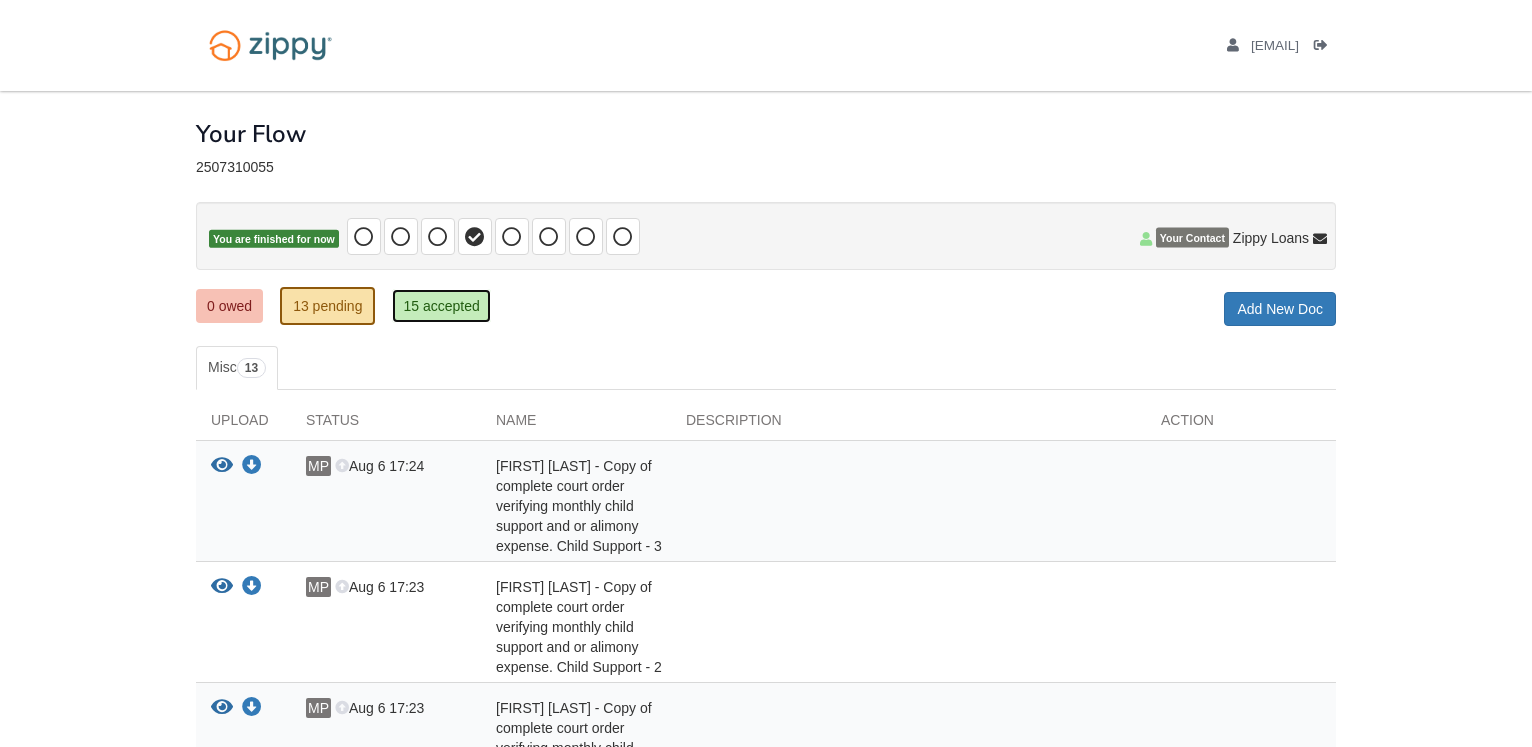 click on "15 accepted" at bounding box center (441, 306) 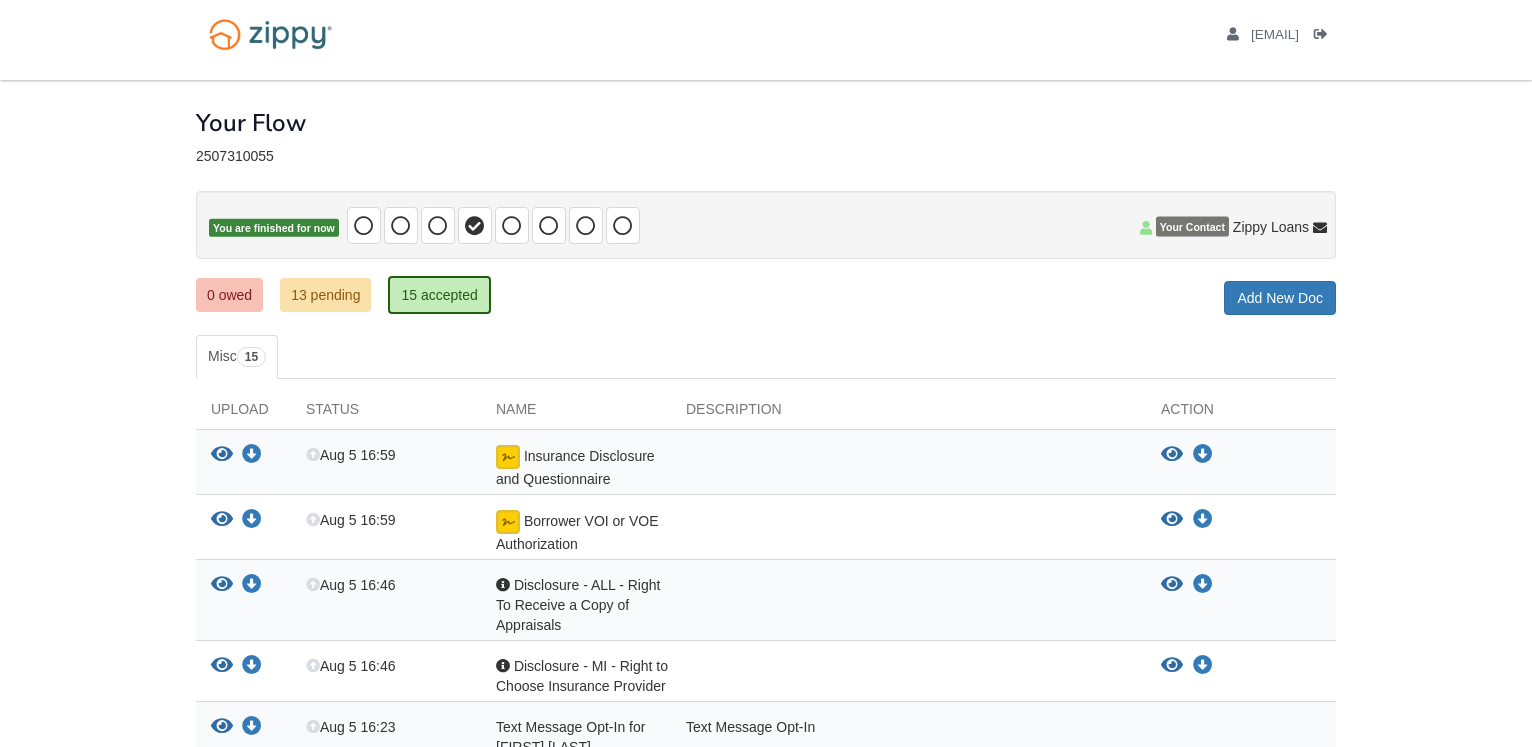 scroll, scrollTop: 0, scrollLeft: 0, axis: both 